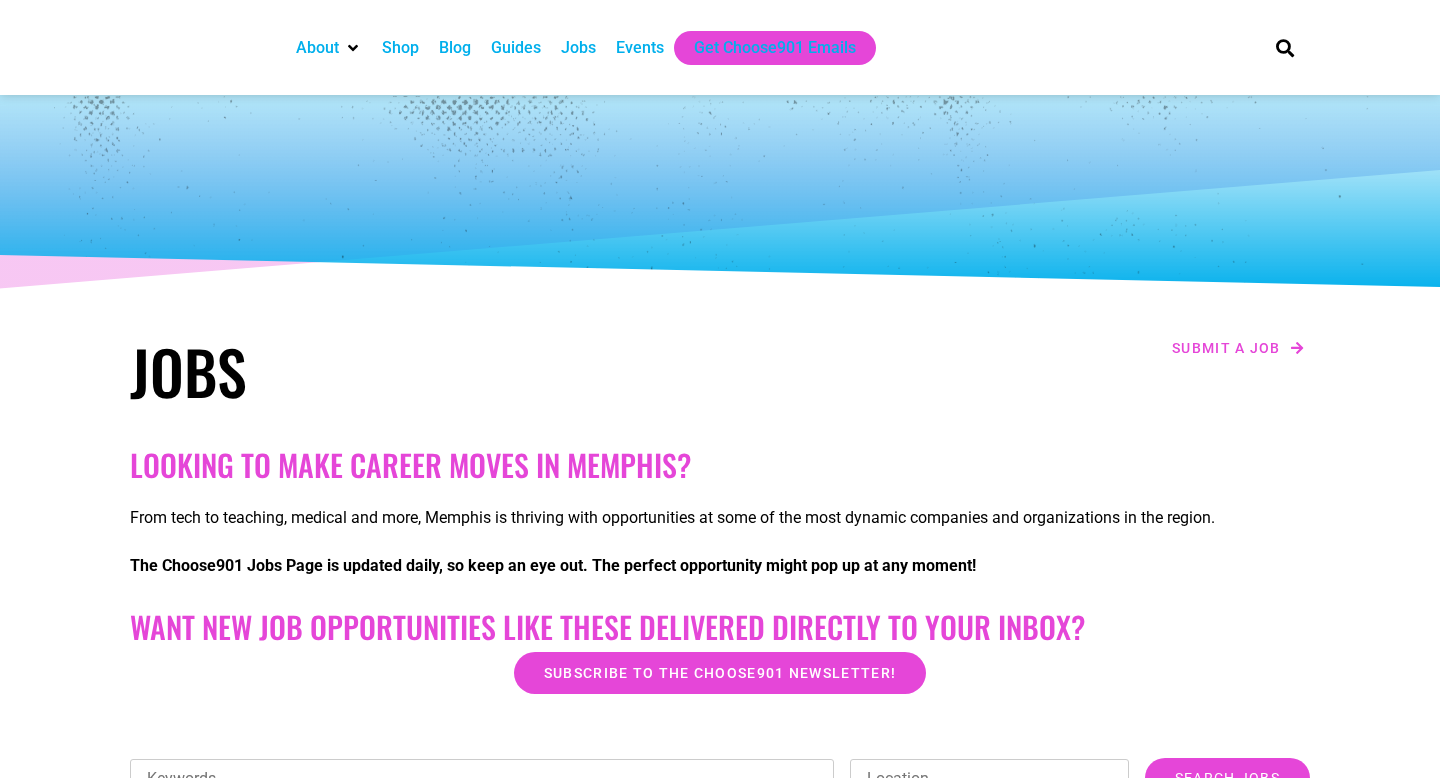 scroll, scrollTop: 0, scrollLeft: 0, axis: both 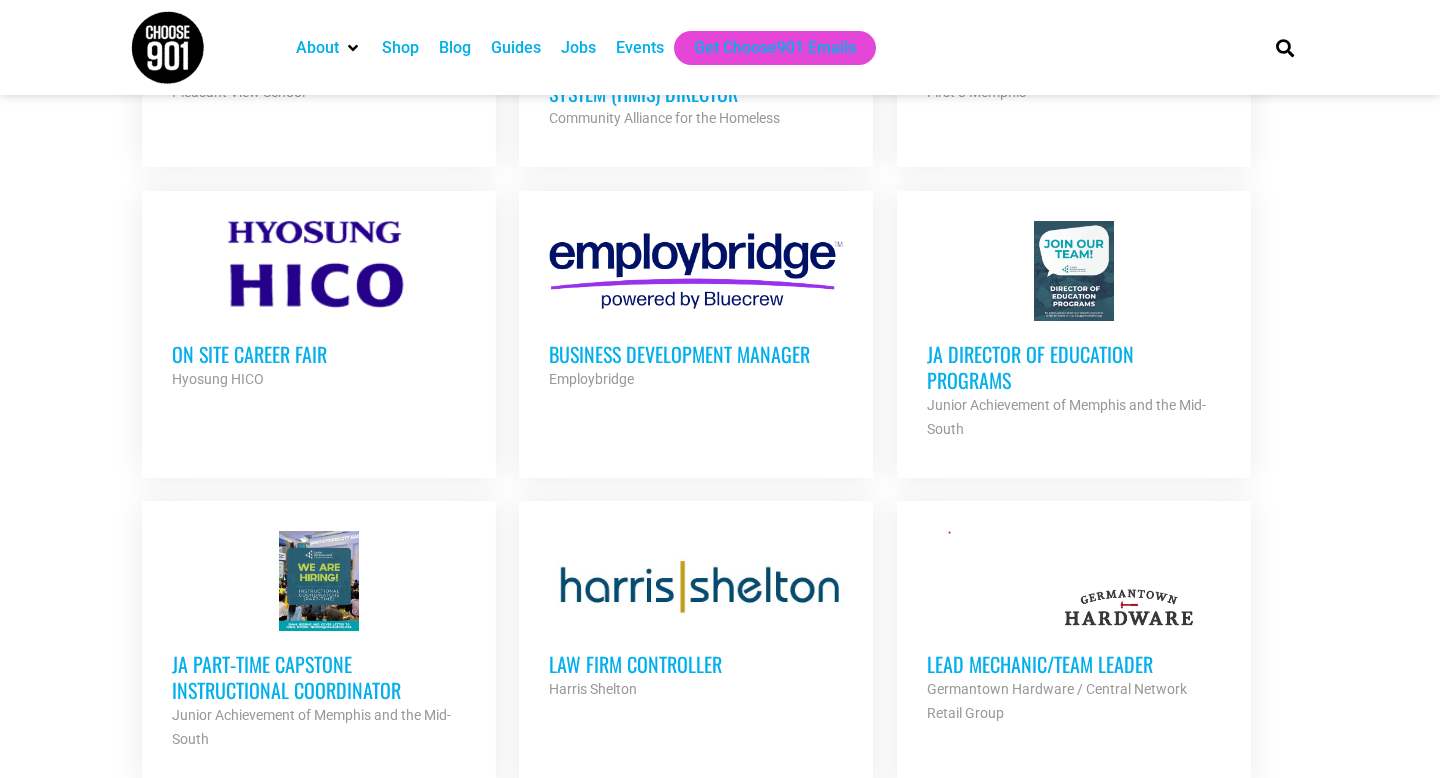 click on "JA Director of Education Programs" at bounding box center [1074, 367] 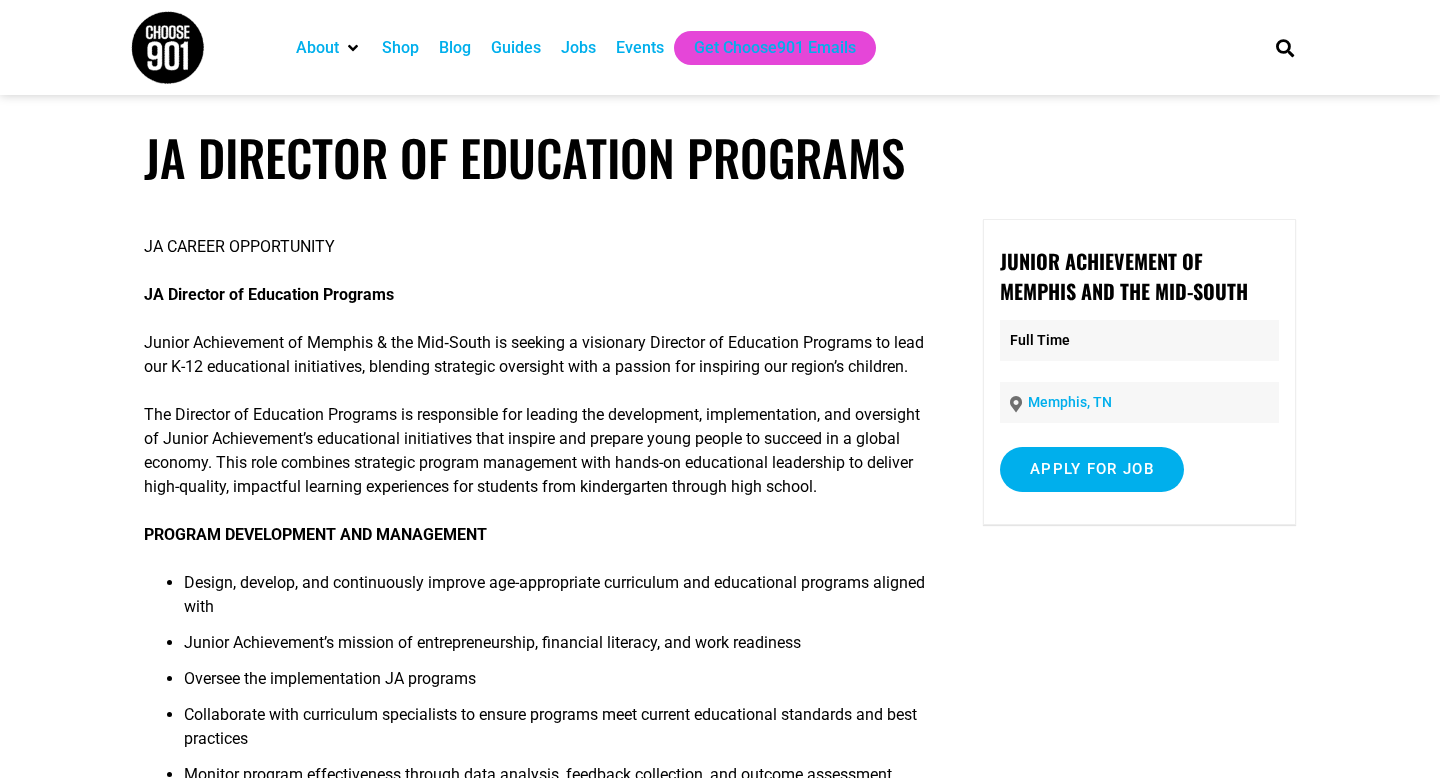 scroll, scrollTop: 0, scrollLeft: 0, axis: both 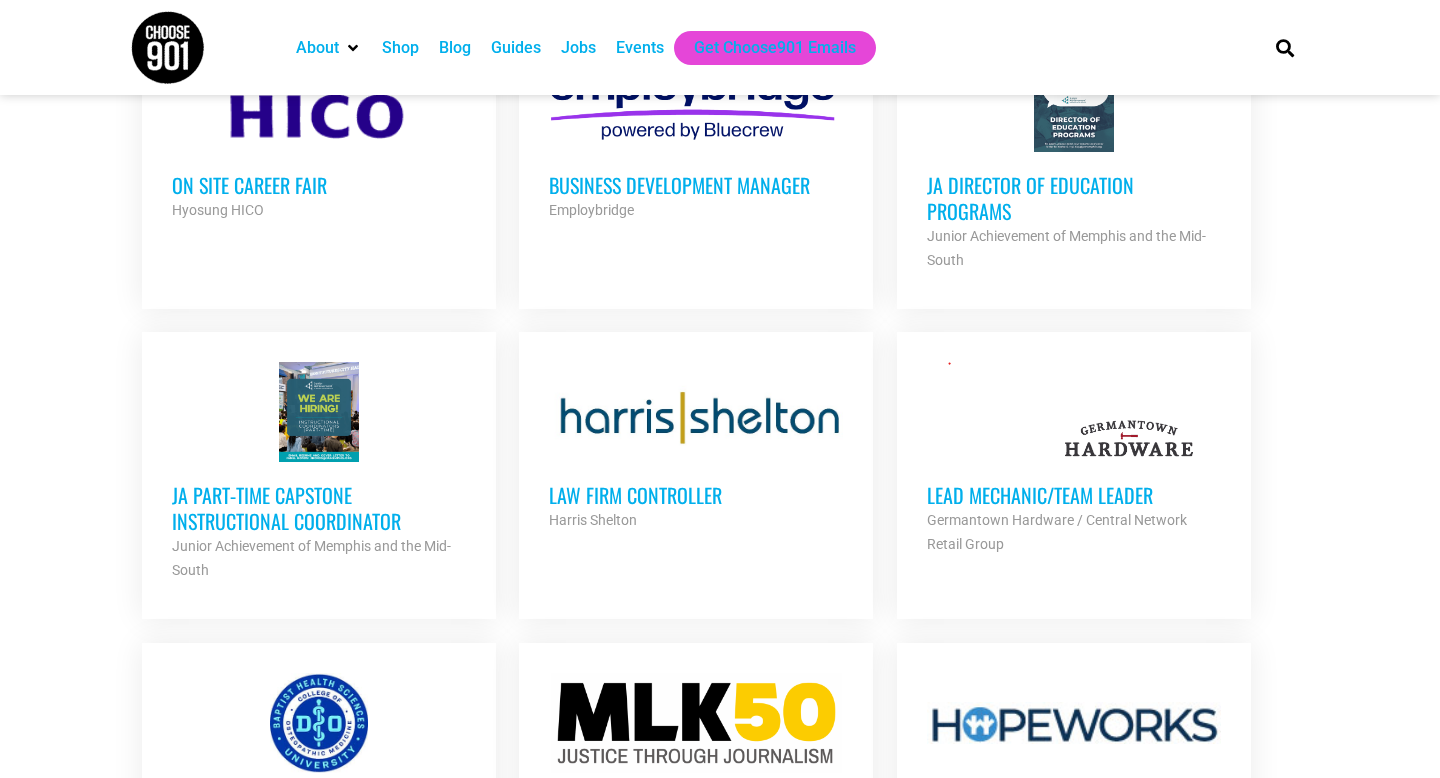 click on "JA Part‐time Capstone Instructional Coordinator" at bounding box center [319, 508] 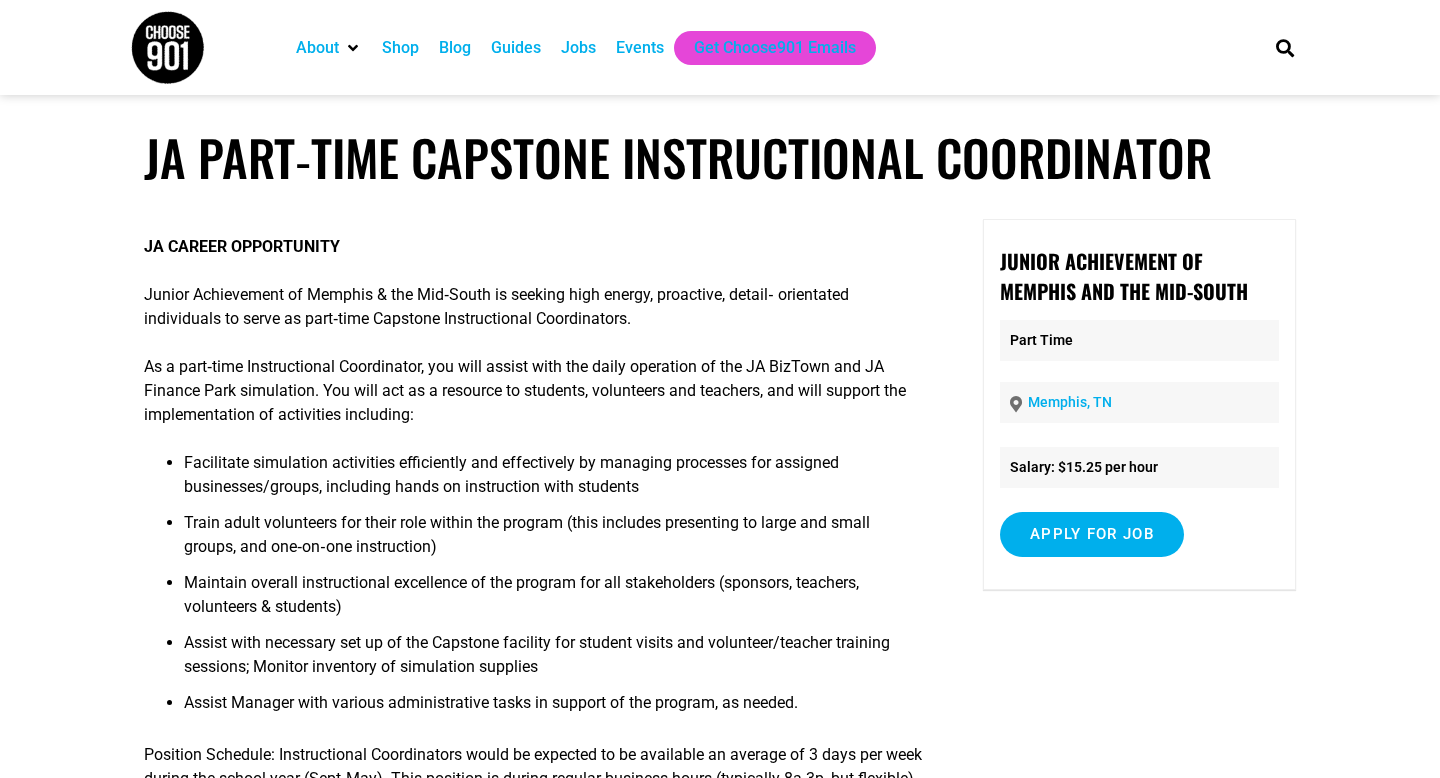 scroll, scrollTop: 0, scrollLeft: 0, axis: both 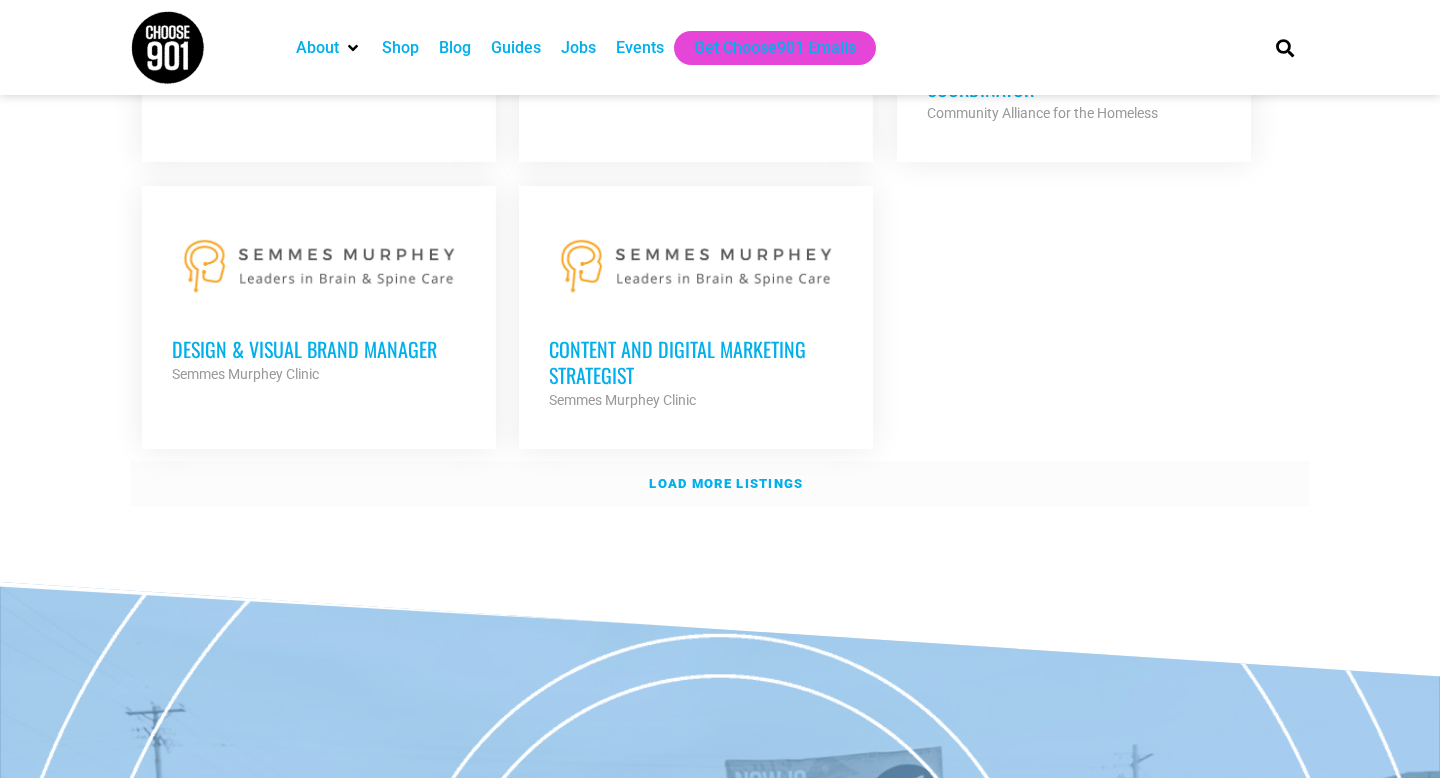 click on "Load more listings" at bounding box center (726, 483) 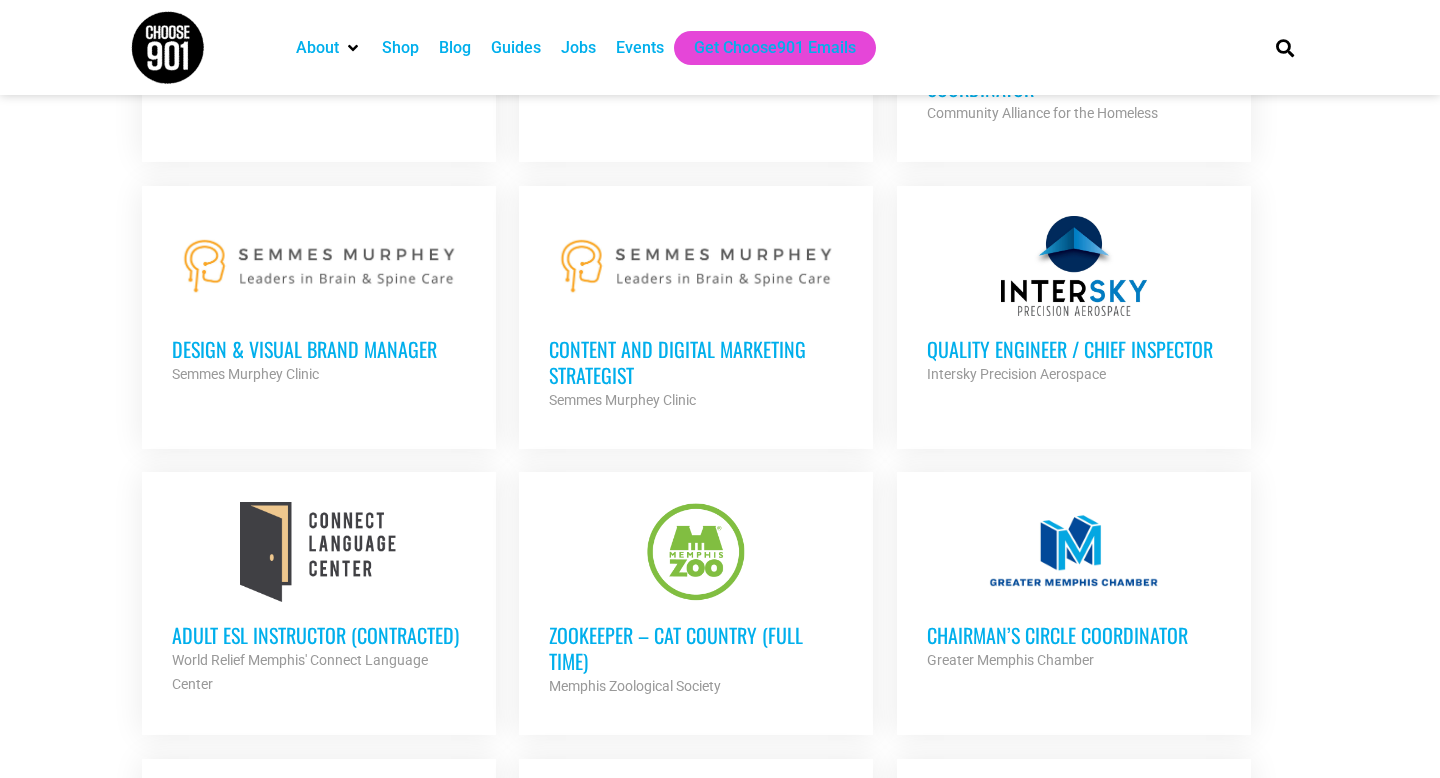 click on "Quality Engineer / Chief Inspector" at bounding box center [1074, 349] 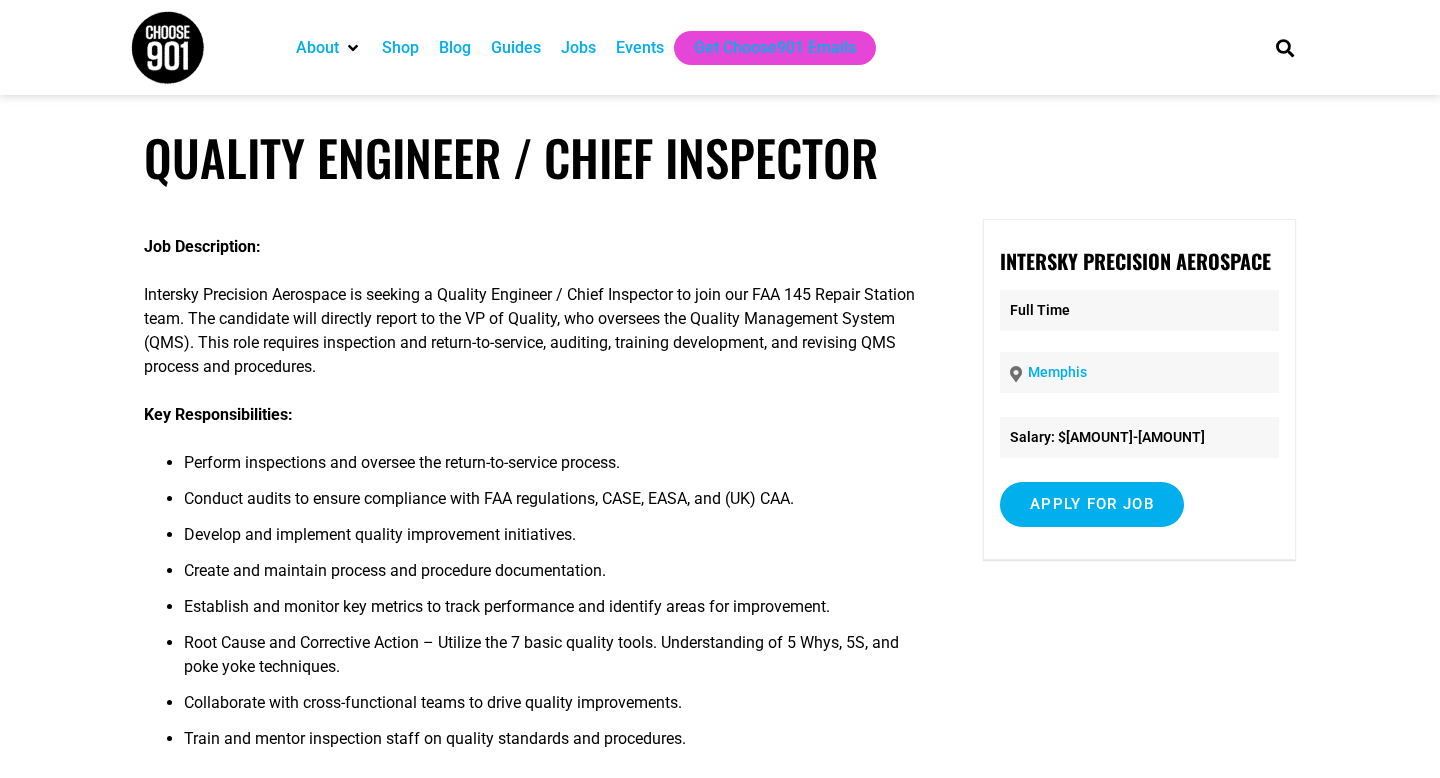 scroll, scrollTop: 0, scrollLeft: 0, axis: both 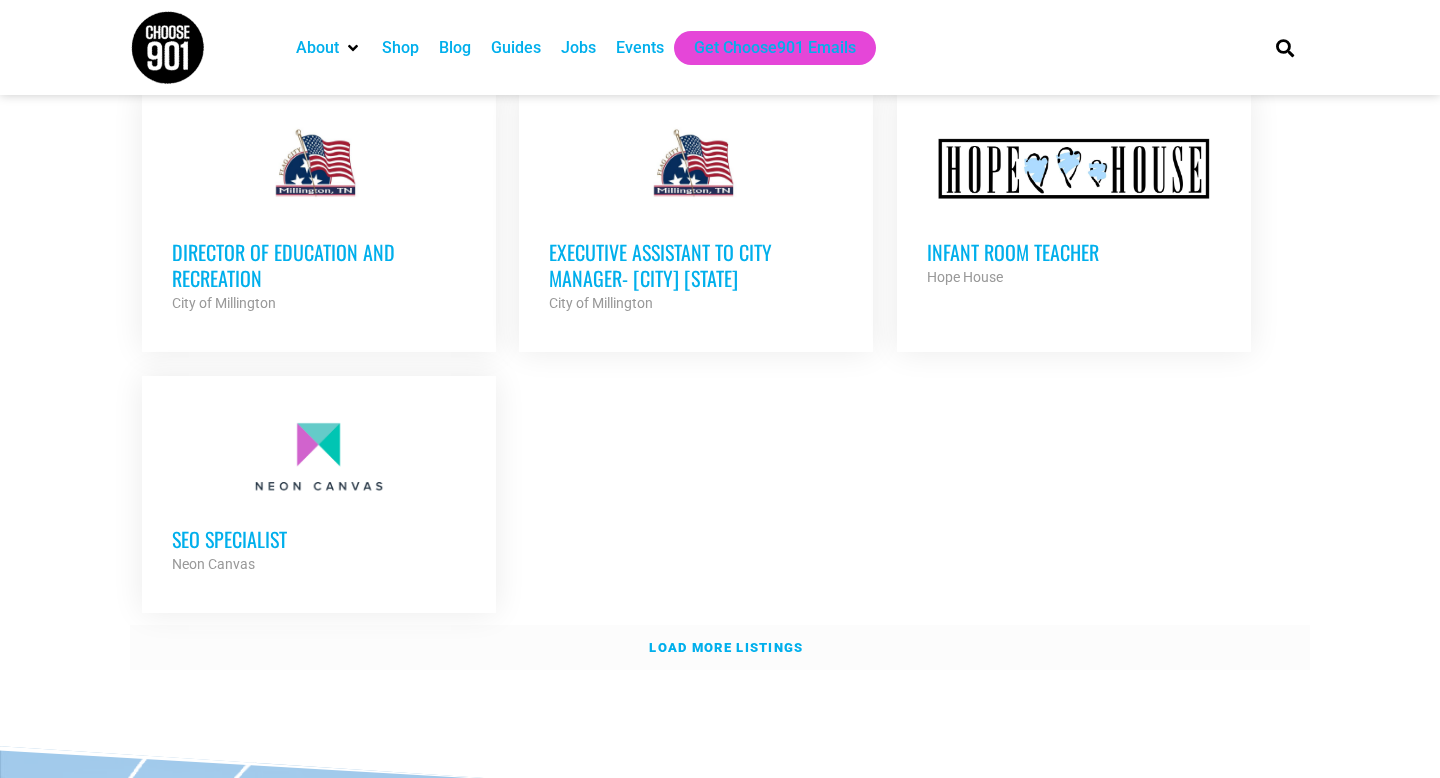 click on "Load more listings" at bounding box center [726, 647] 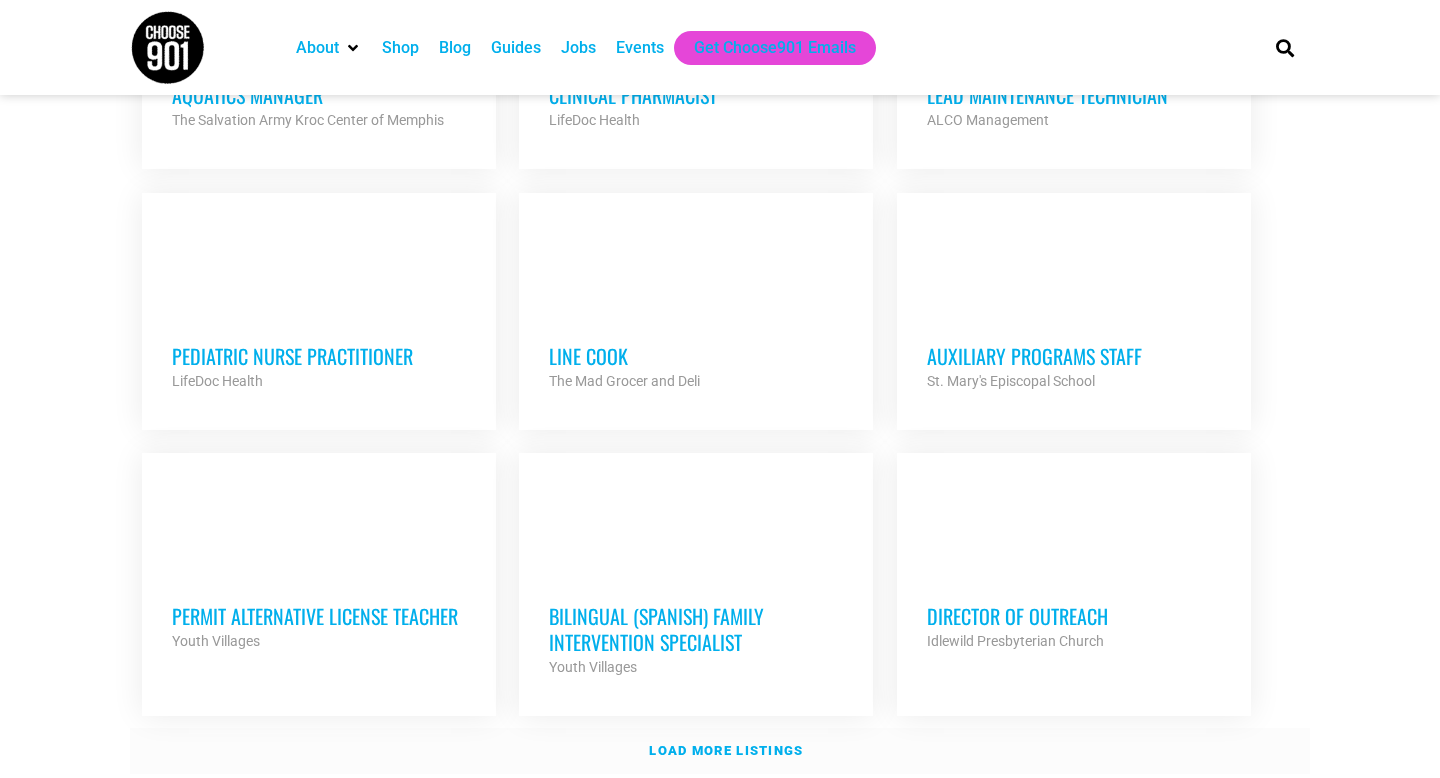 scroll, scrollTop: 5992, scrollLeft: 0, axis: vertical 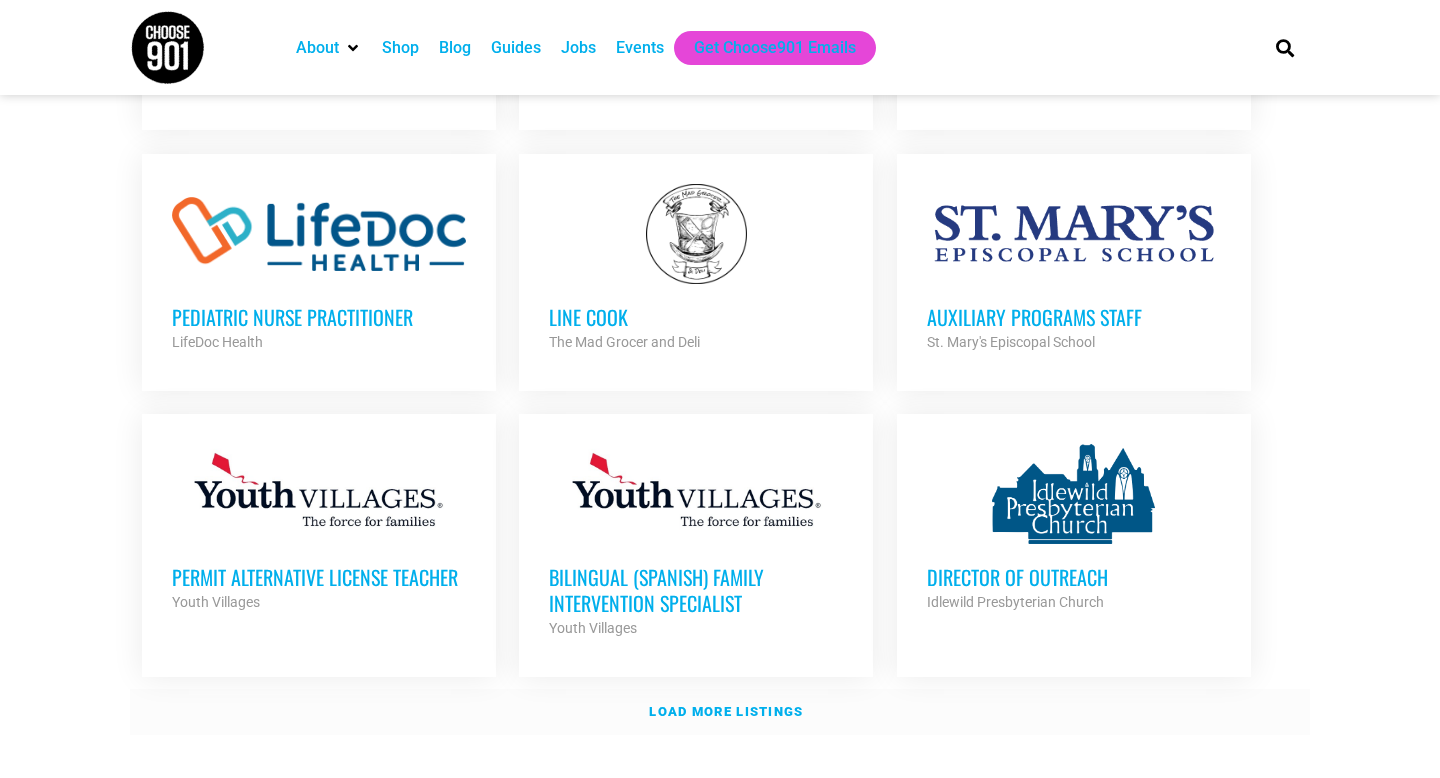 click on "Load more listings" at bounding box center [720, 712] 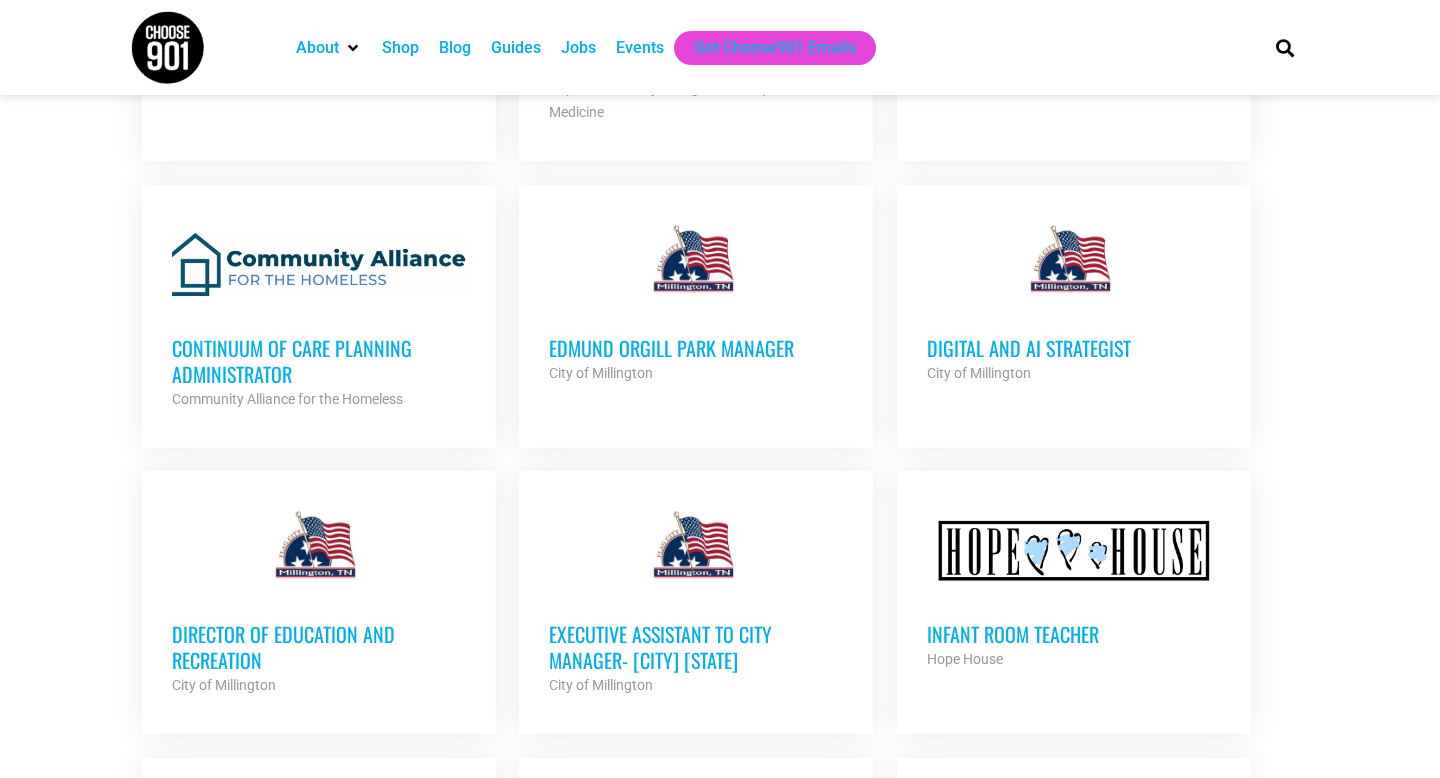 scroll, scrollTop: 4025, scrollLeft: 0, axis: vertical 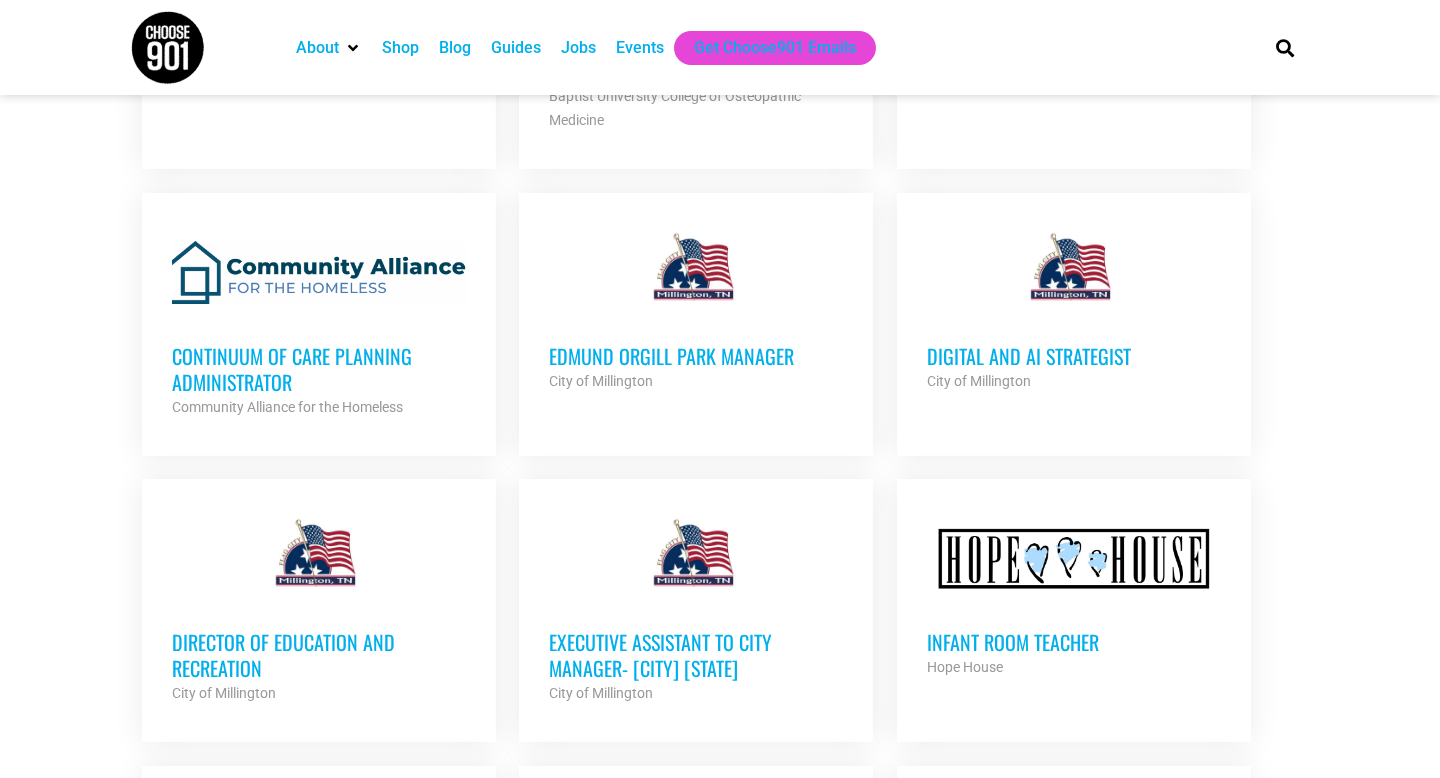 click on "Director of Education and Recreation" at bounding box center [319, 655] 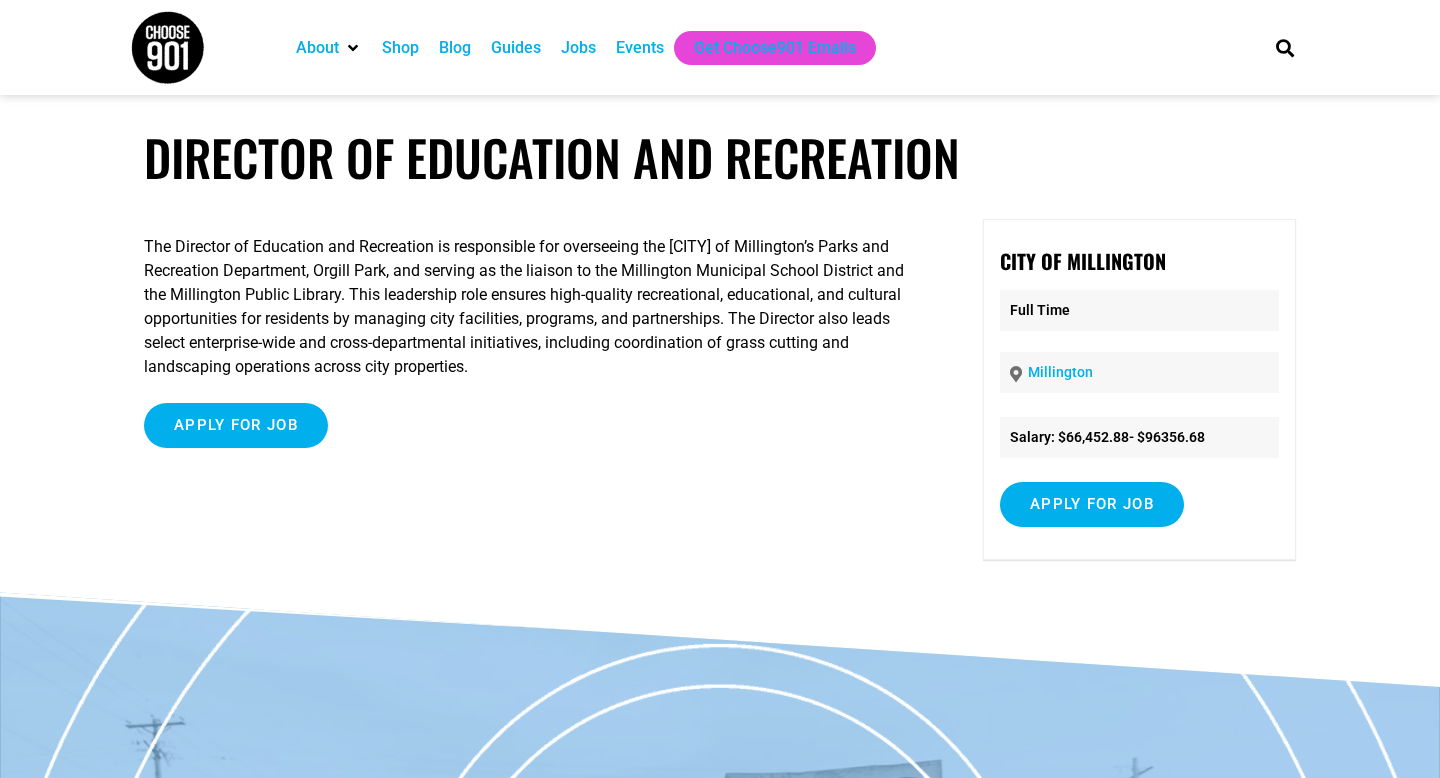 scroll, scrollTop: 0, scrollLeft: 0, axis: both 